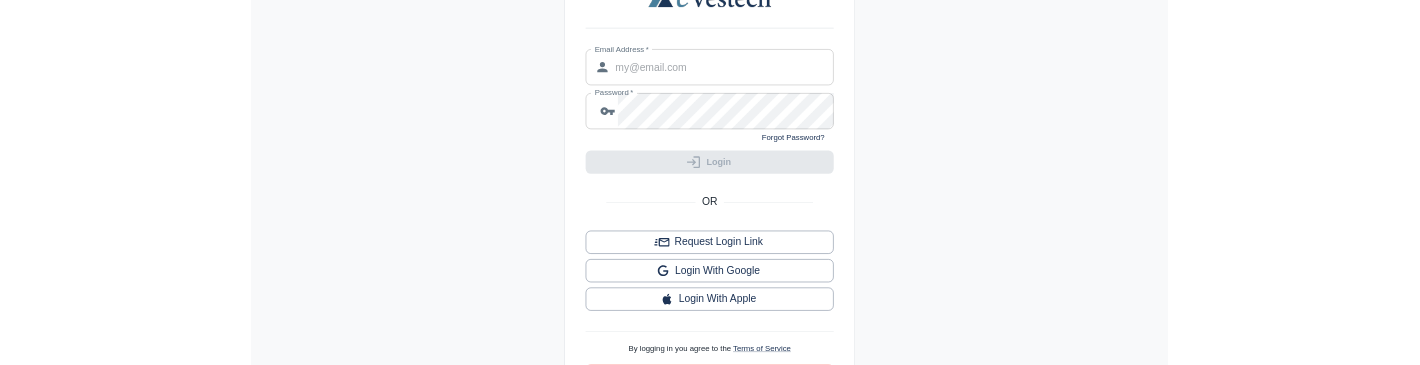 scroll, scrollTop: 0, scrollLeft: 0, axis: both 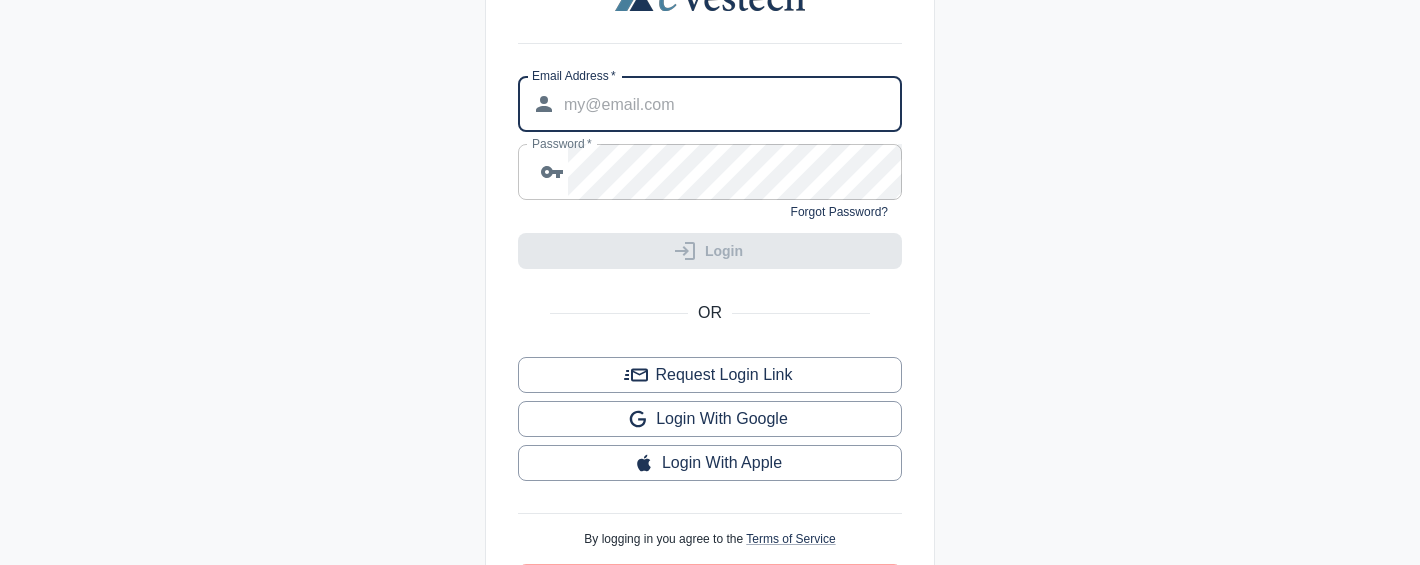 click on "Email Address   *" at bounding box center (733, 104) 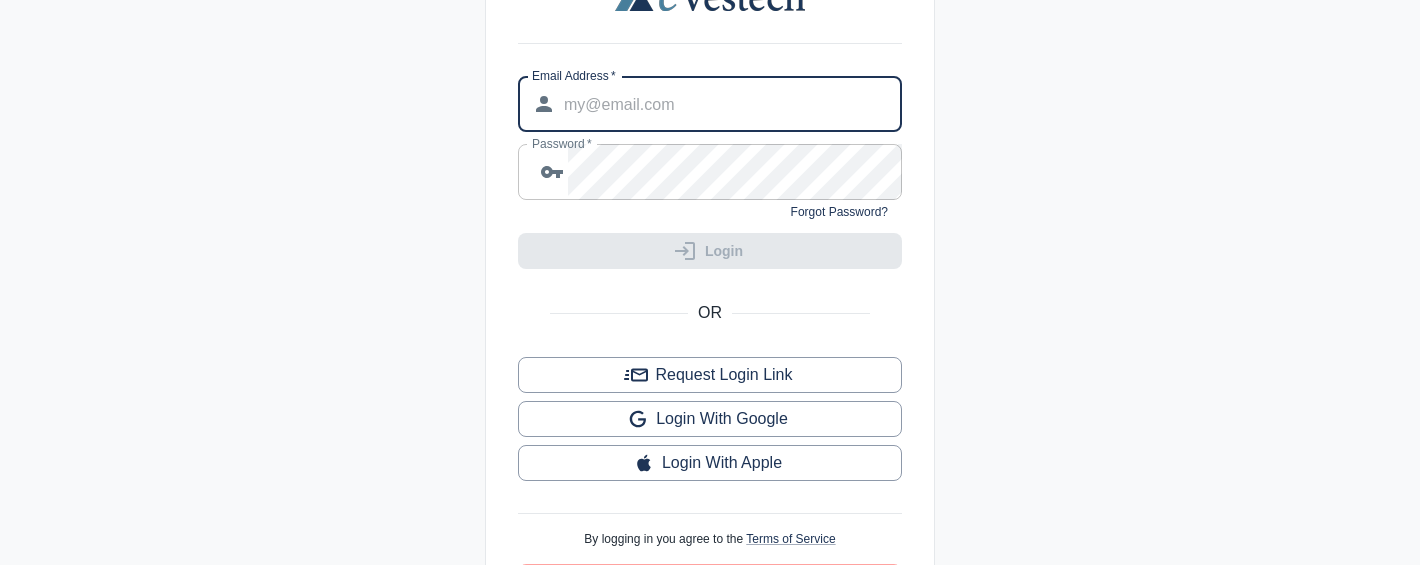 type on "[EMAIL]" 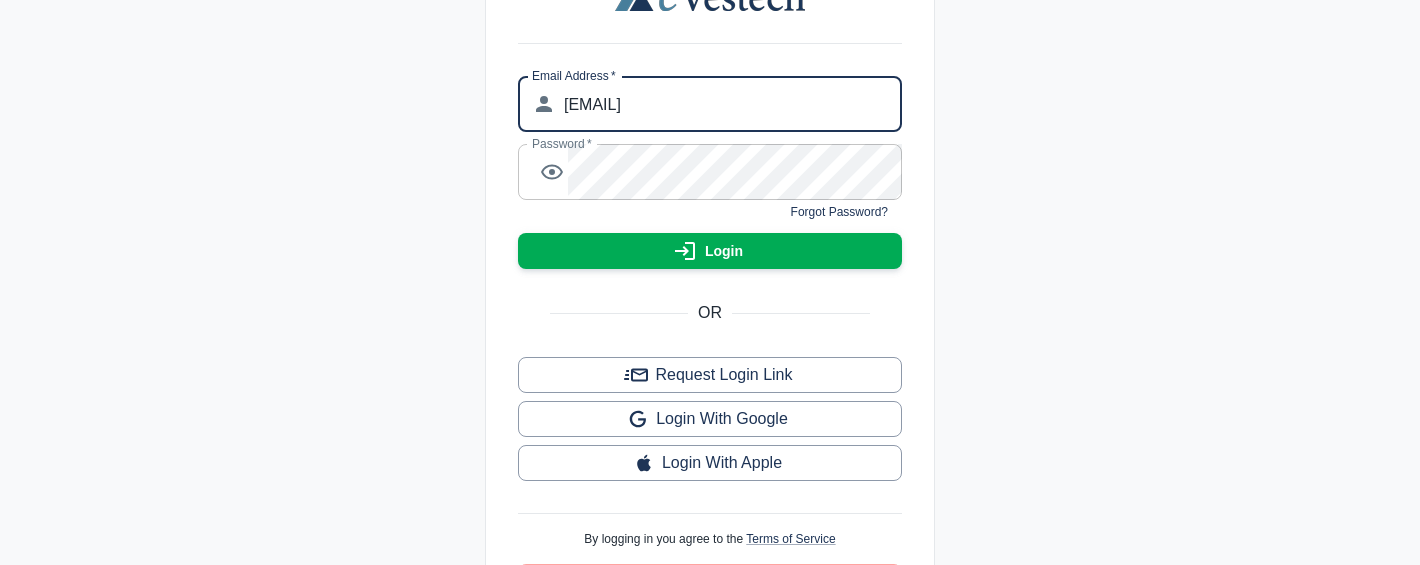 click on "Login" at bounding box center (710, 251) 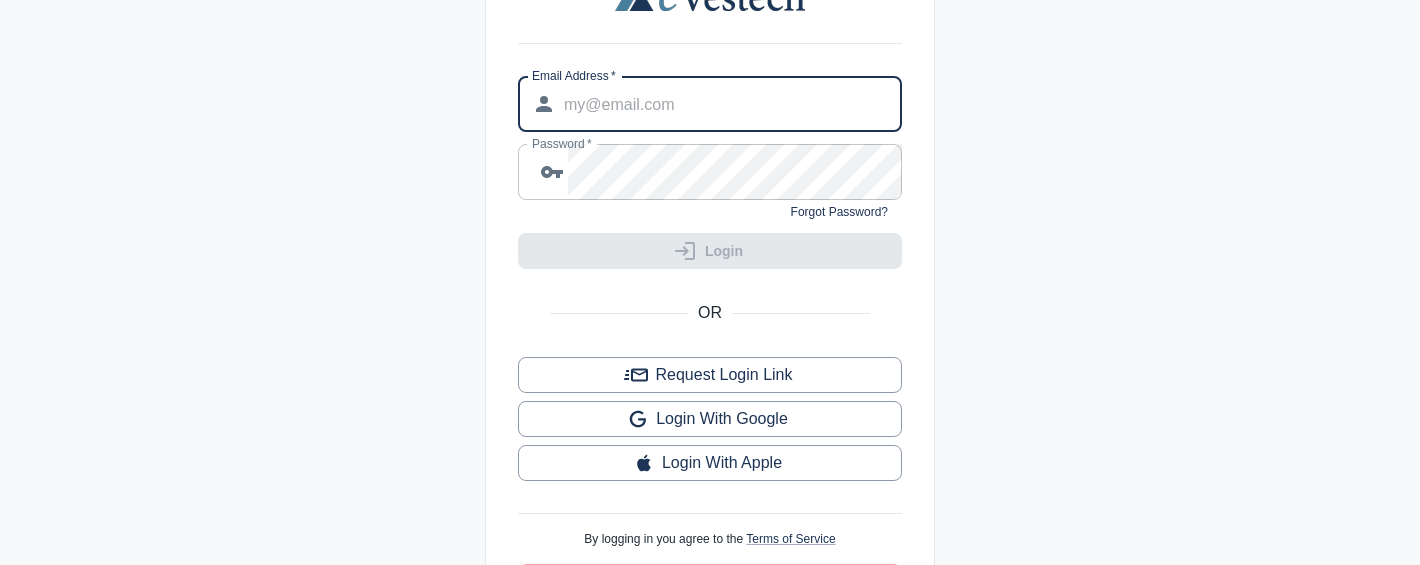 click on "Email Address   *" at bounding box center (733, 104) 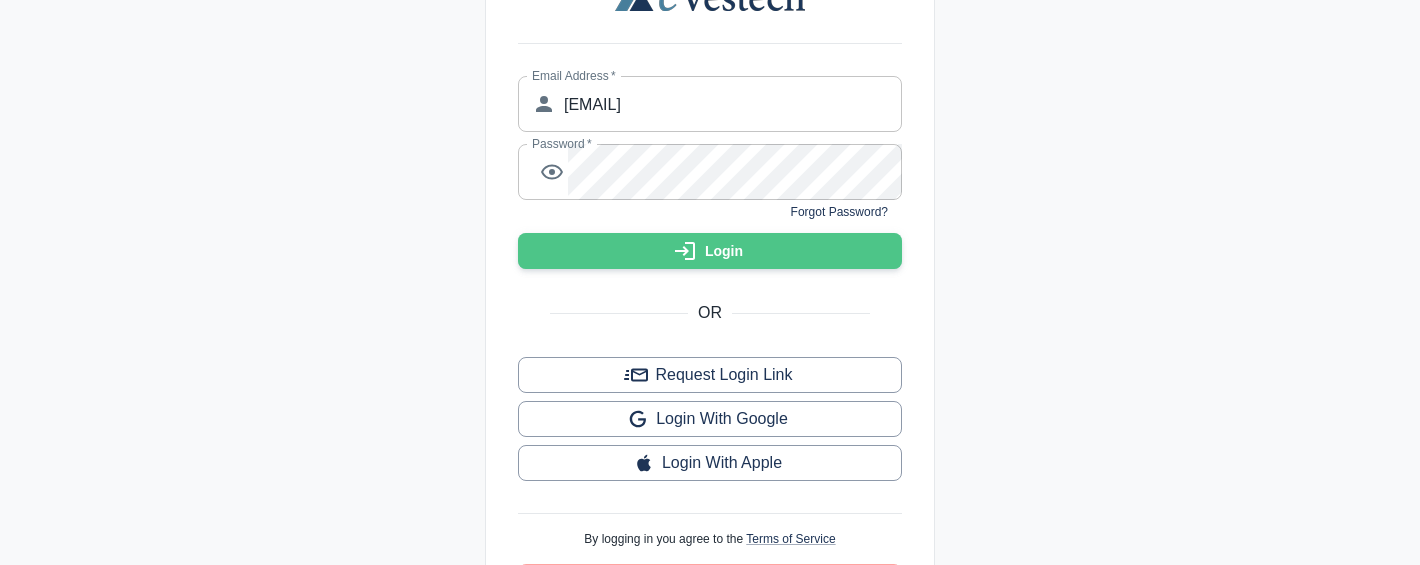 click on "Login" at bounding box center (710, 251) 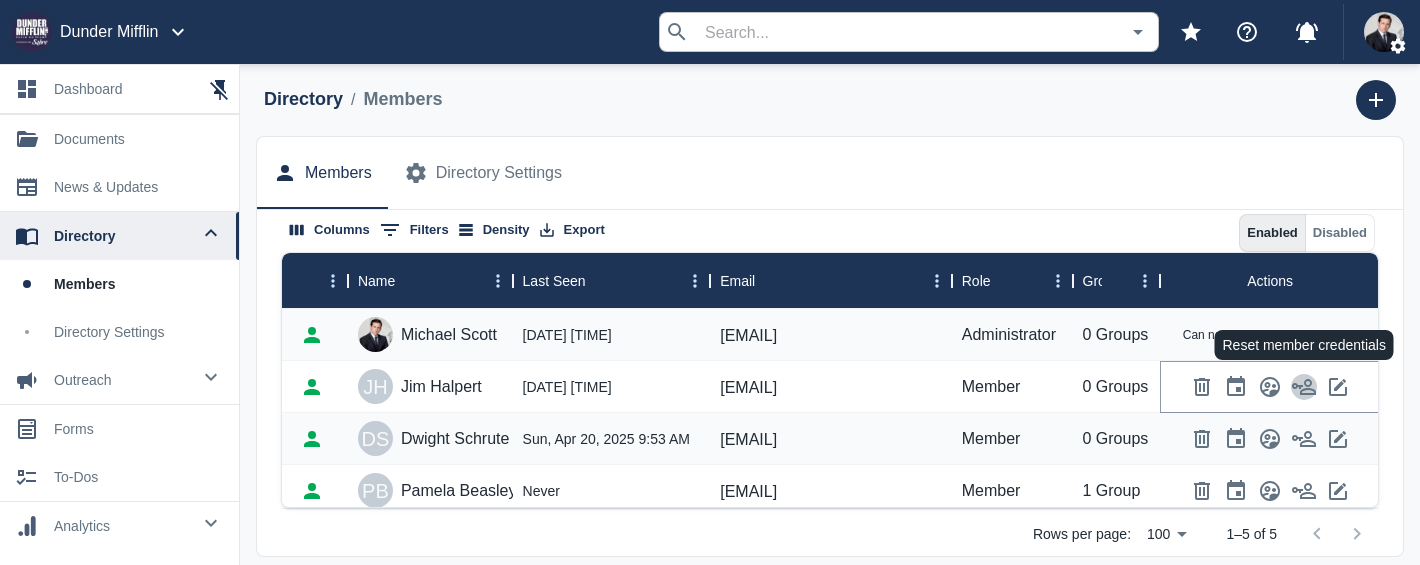 click at bounding box center (1304, 387) 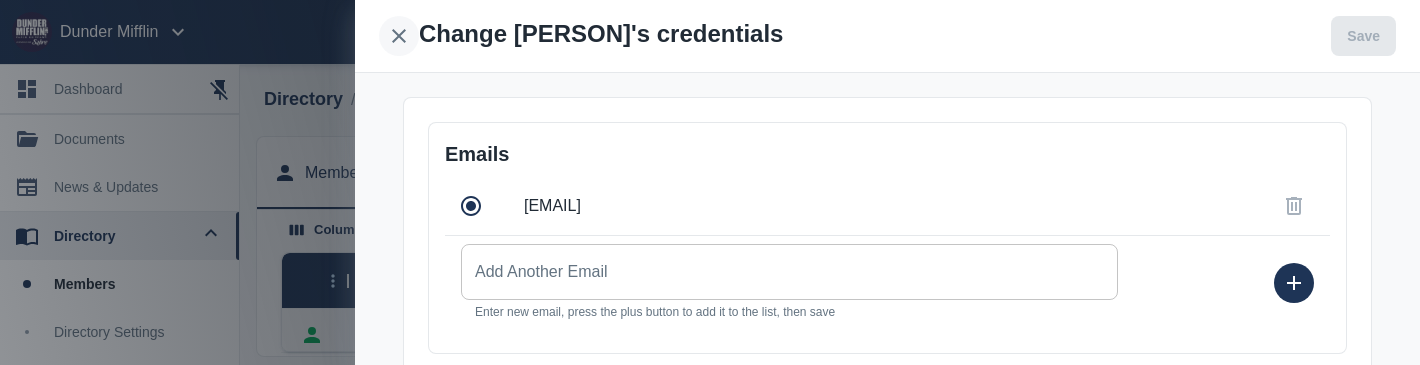 click at bounding box center [399, 36] 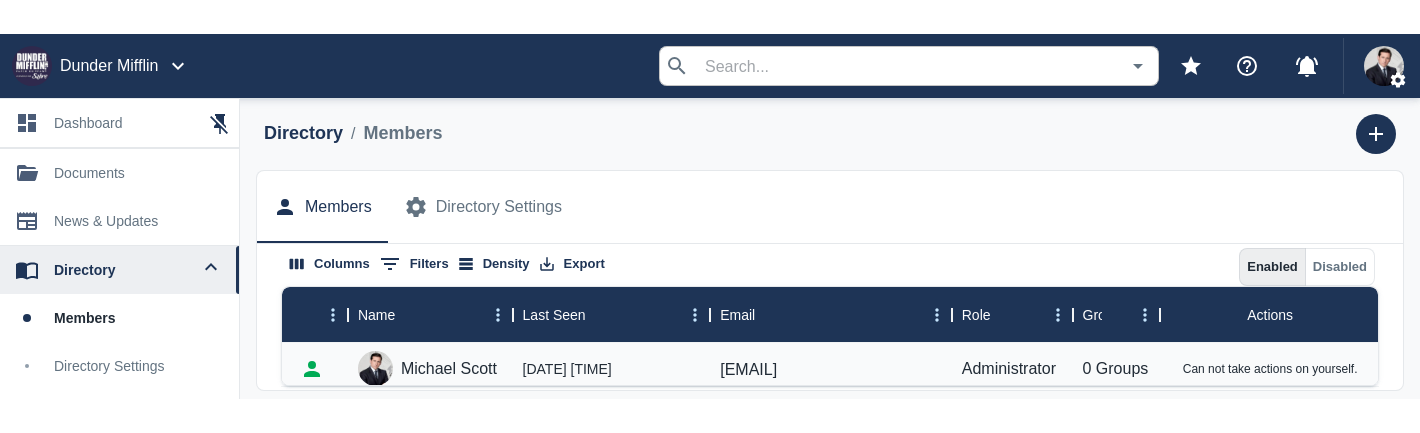 scroll, scrollTop: 56, scrollLeft: 0, axis: vertical 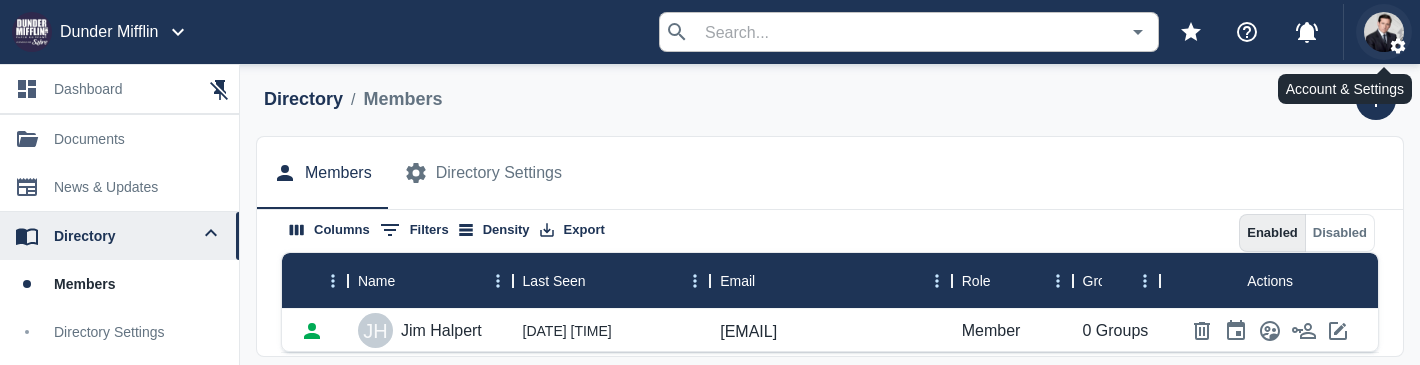 click at bounding box center (1398, 46) 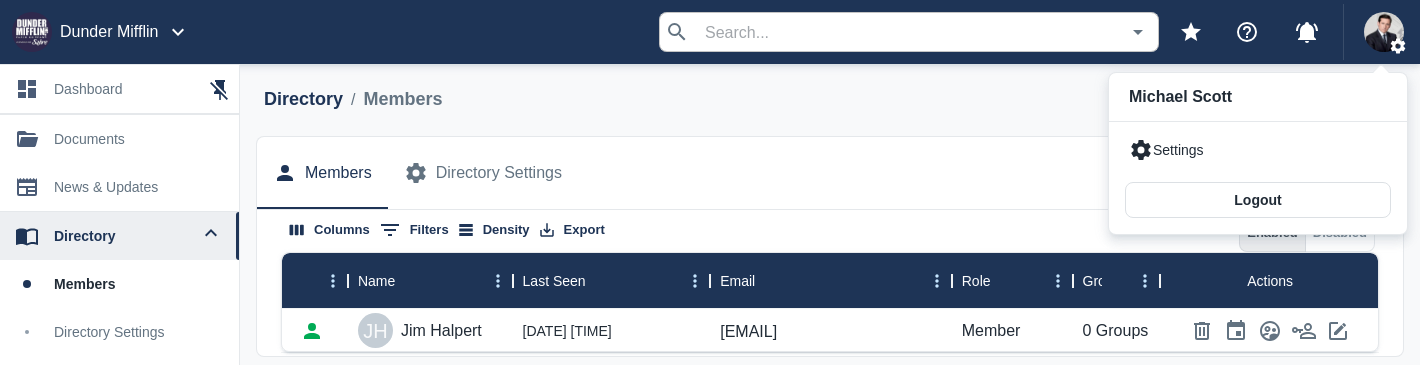 click on "Settings" at bounding box center [1258, 150] 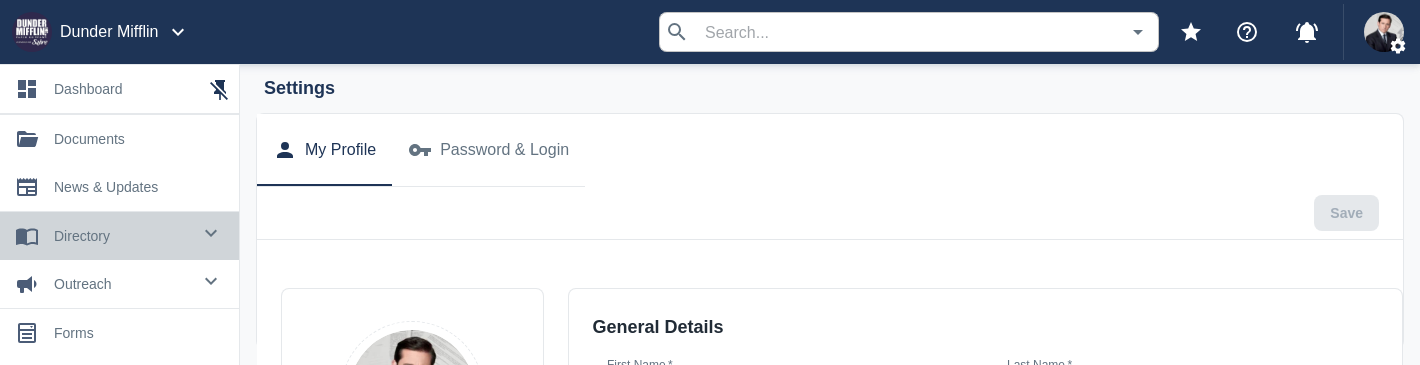 click on "directory" at bounding box center [122, 236] 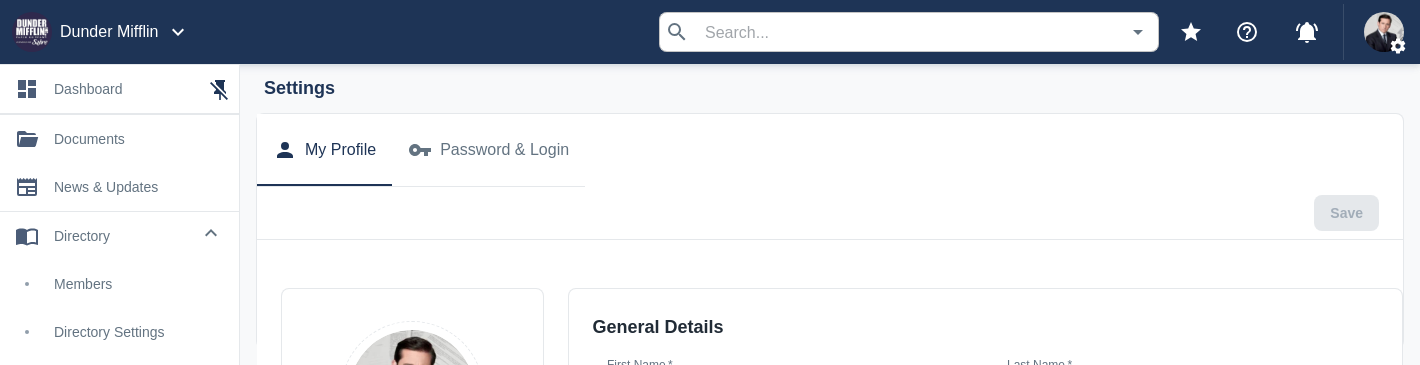 click on "members" at bounding box center (138, 284) 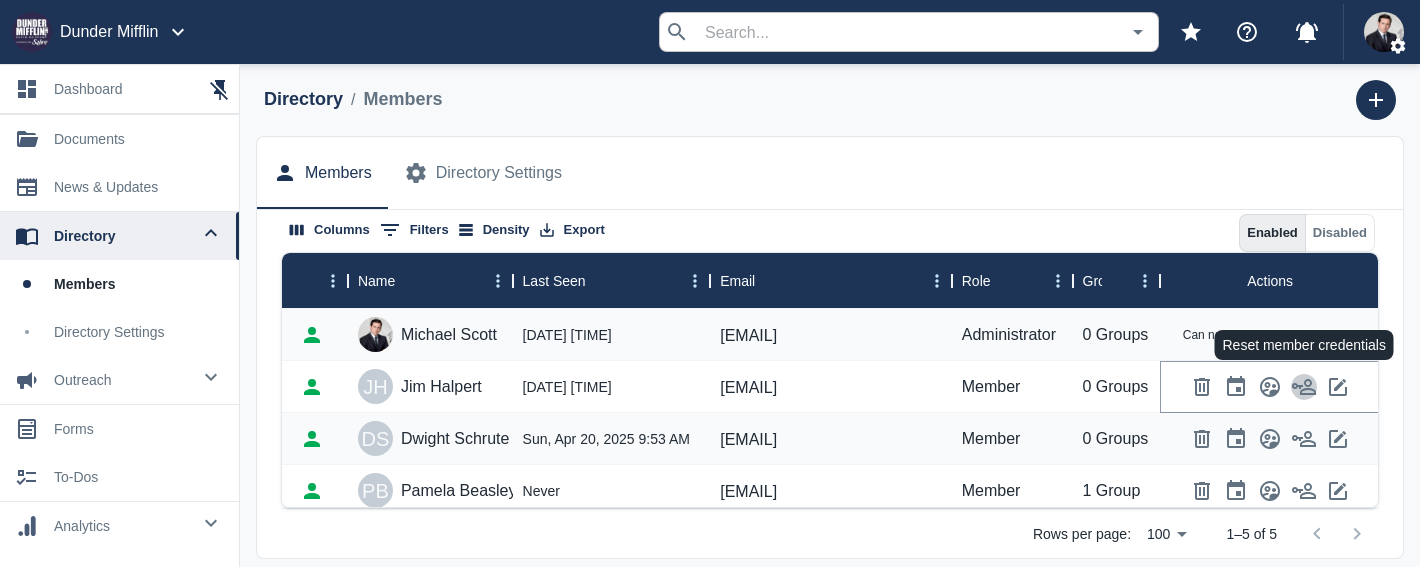 click at bounding box center [1304, 387] 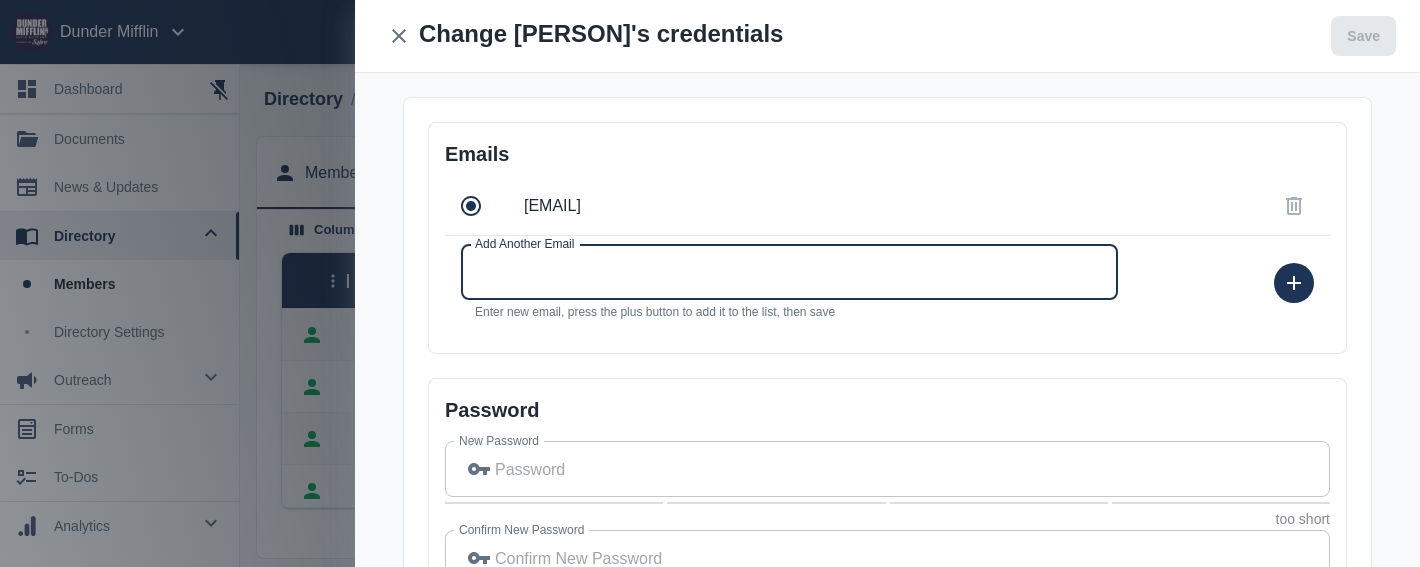 click on "Add Another Email" at bounding box center (789, 272) 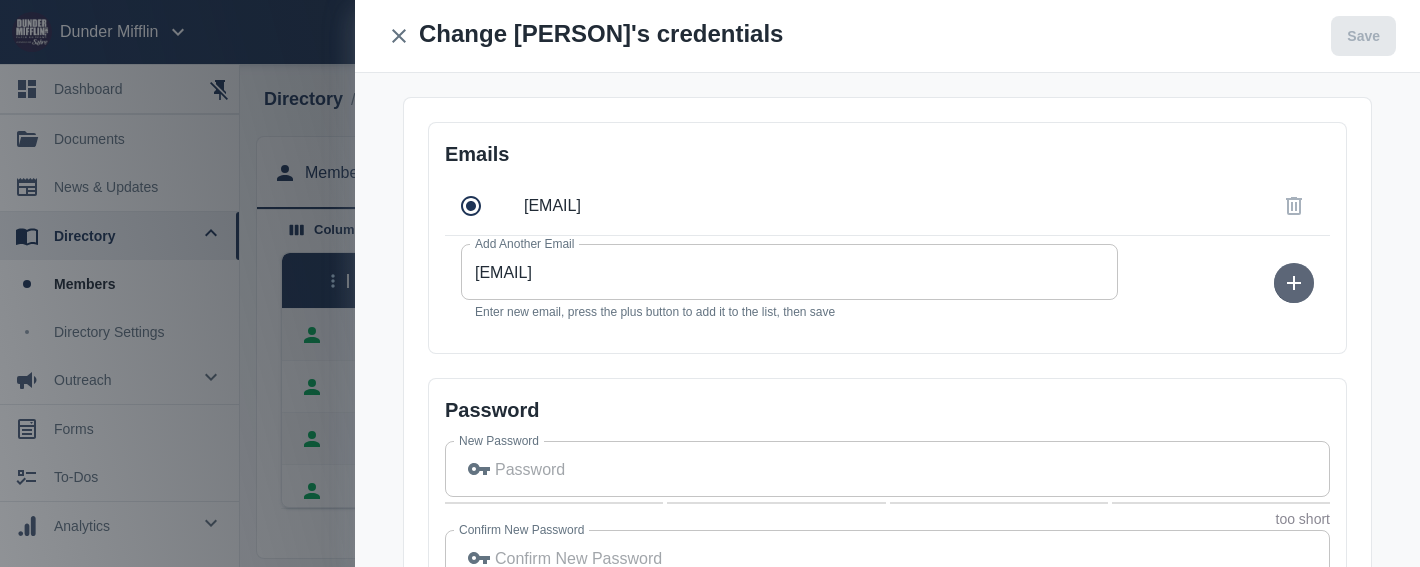 click at bounding box center [1294, 283] 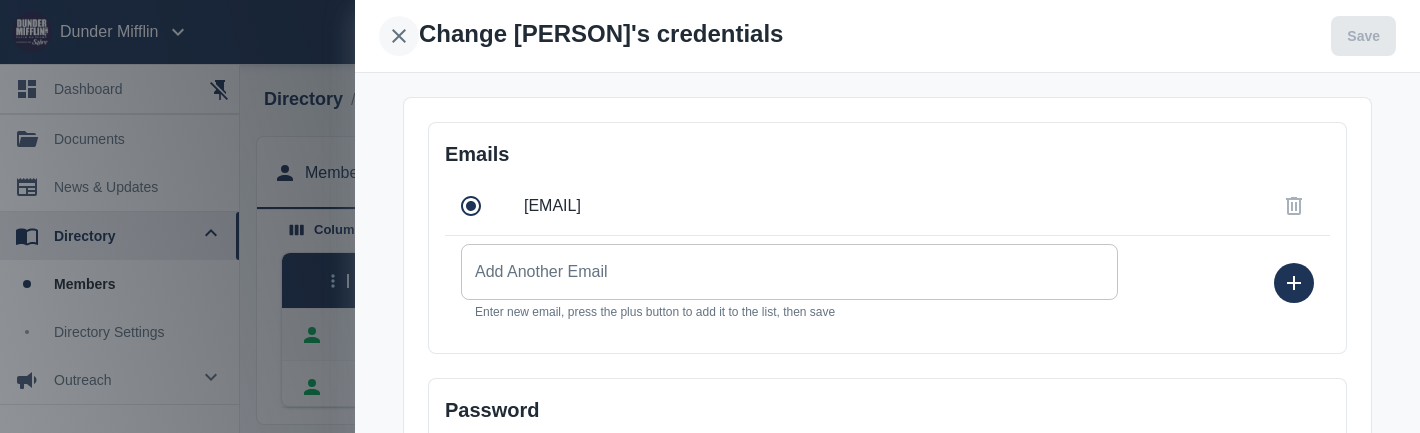 click at bounding box center [399, 36] 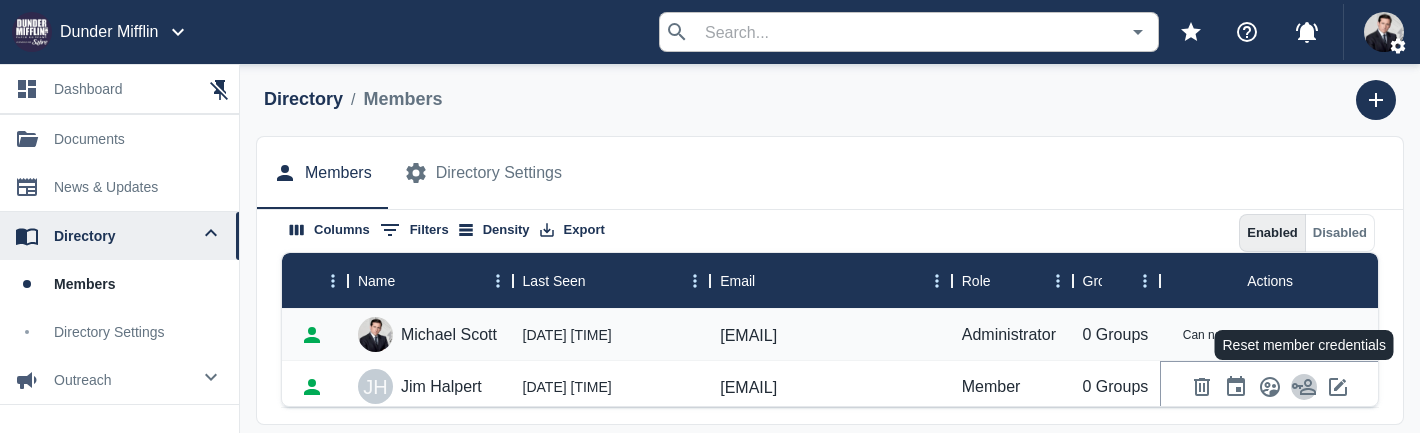 click at bounding box center (1304, 387) 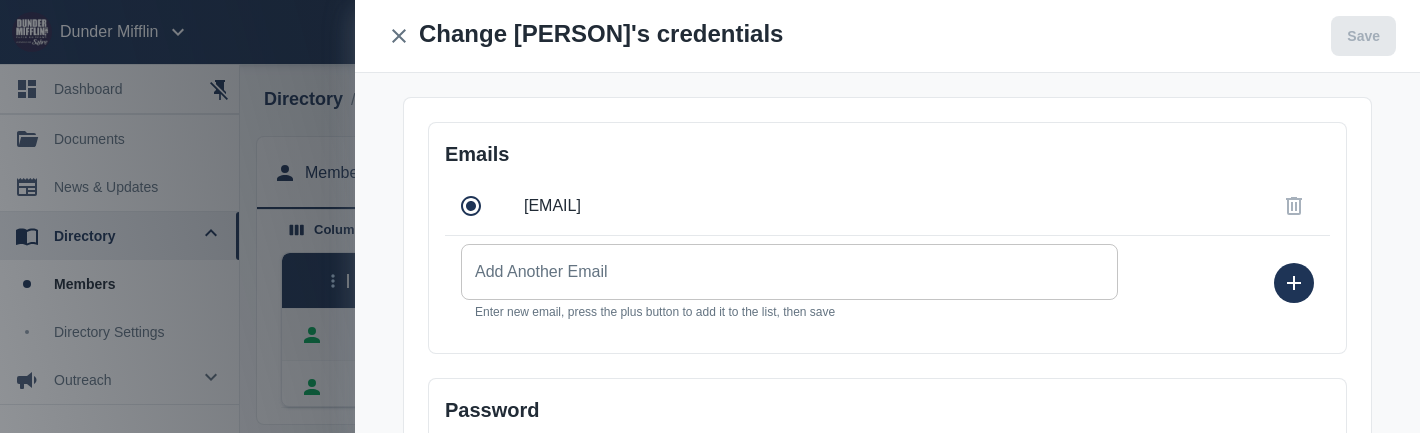 click on "Add Another Email" at bounding box center [789, 272] 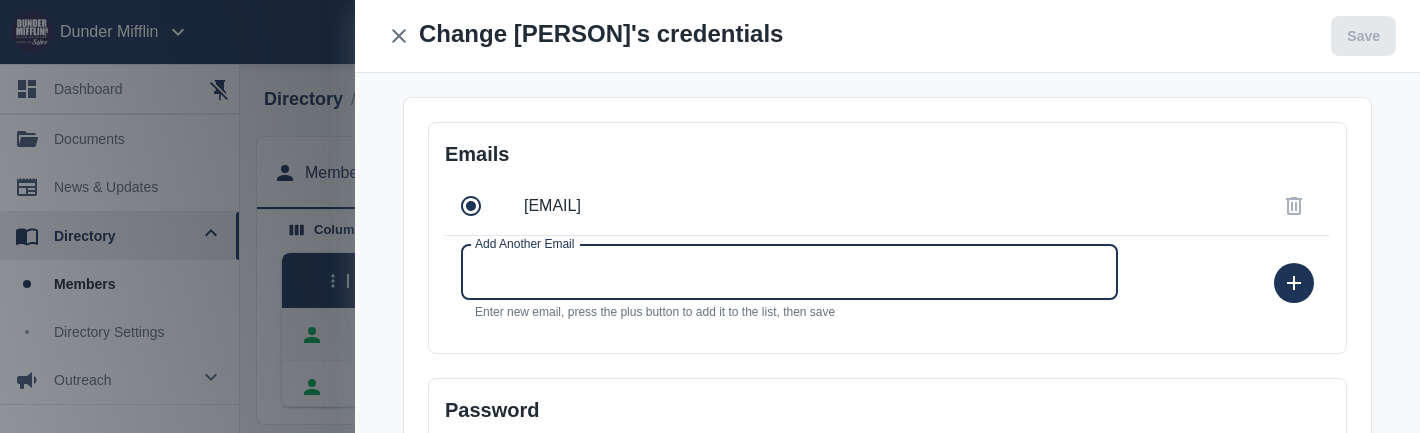 type on "[EMAIL]" 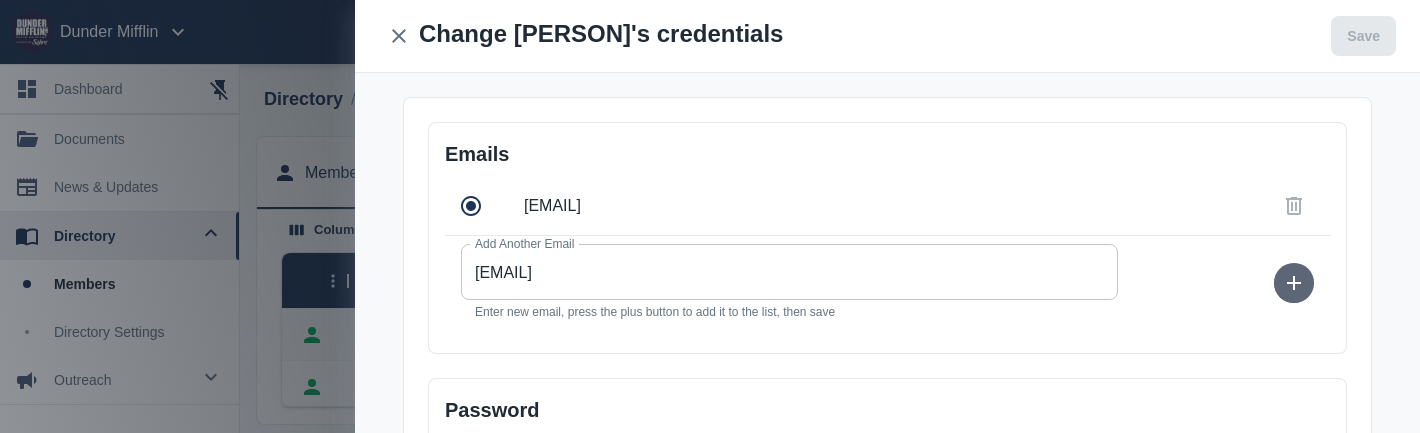 click at bounding box center [1294, 283] 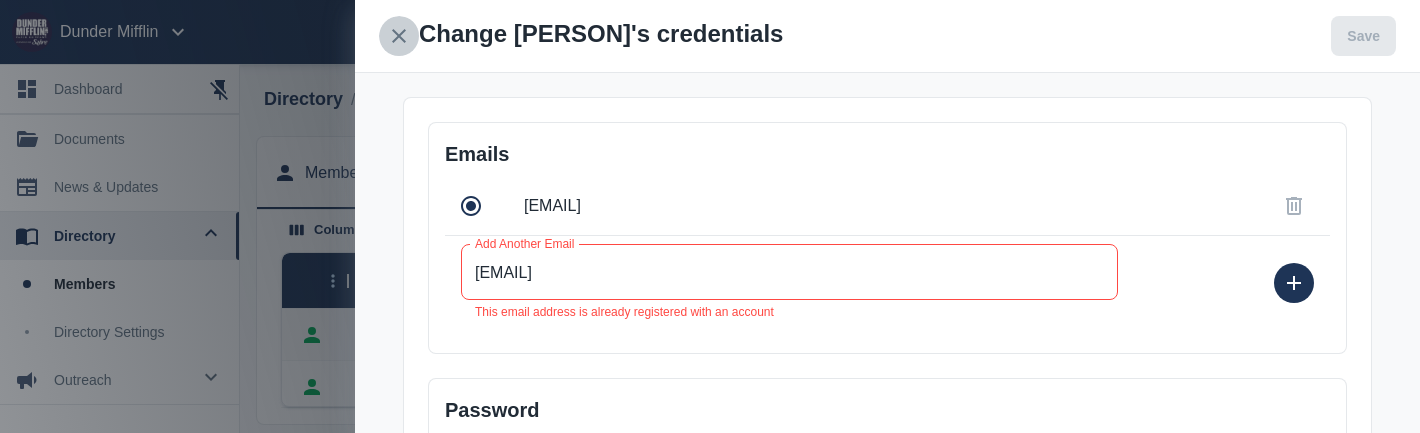 click at bounding box center [399, 36] 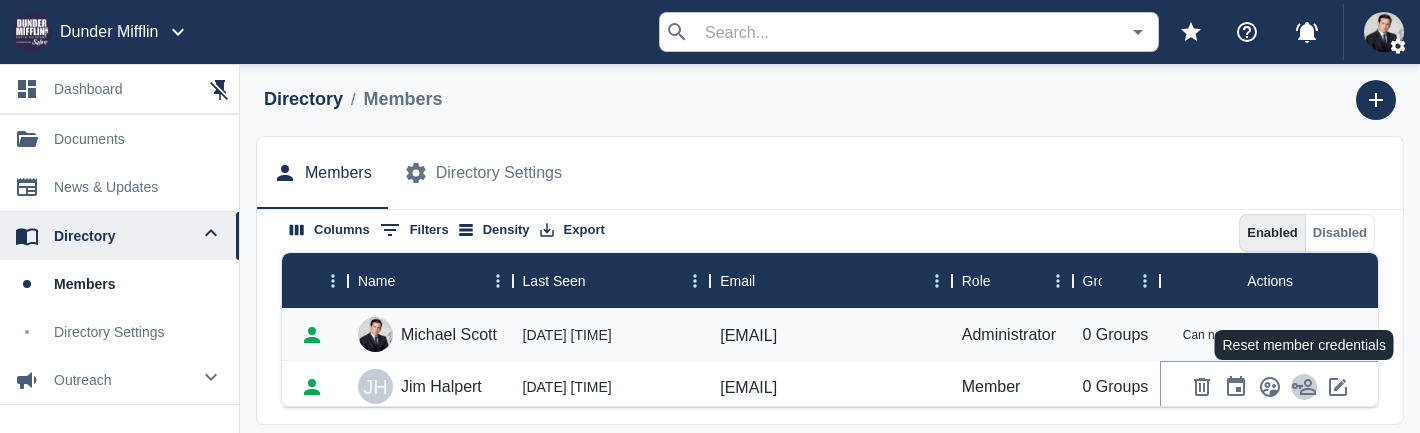 click at bounding box center [1304, 387] 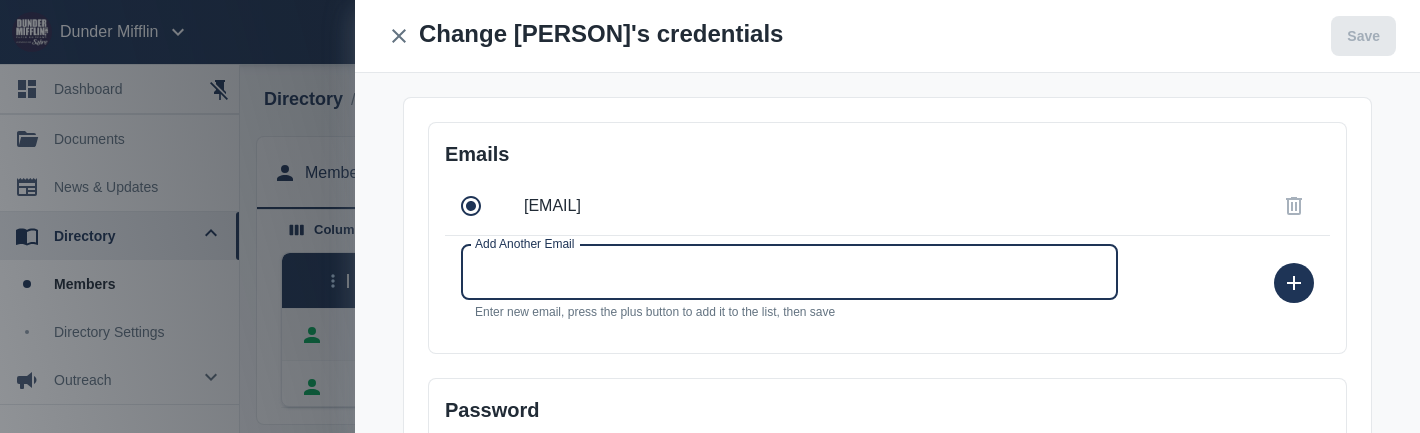 click on "Add Another Email" at bounding box center [789, 272] 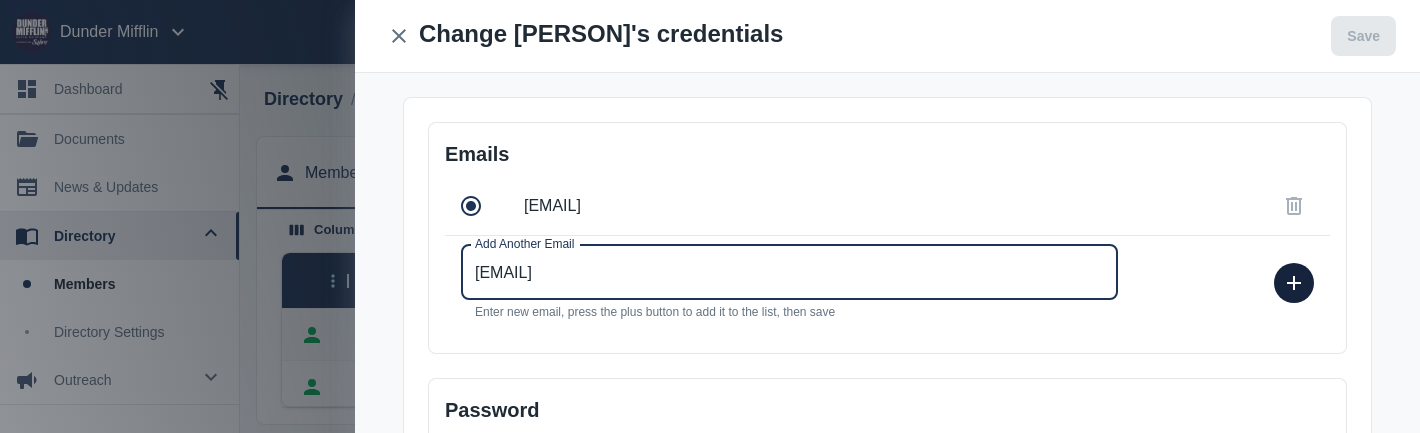 click at bounding box center (1294, 283) 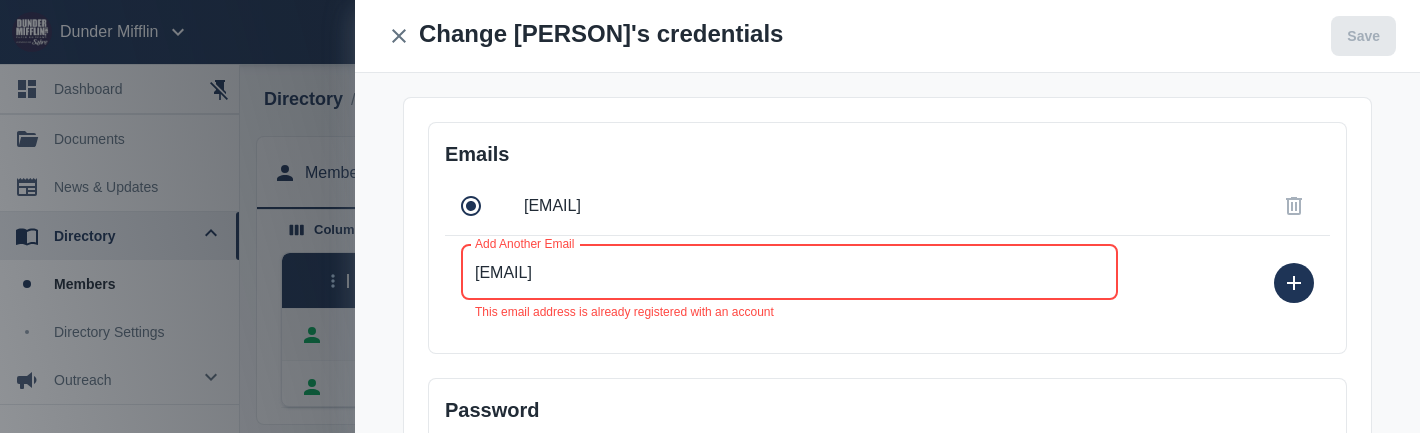 click on "[EMAIL]" at bounding box center [789, 272] 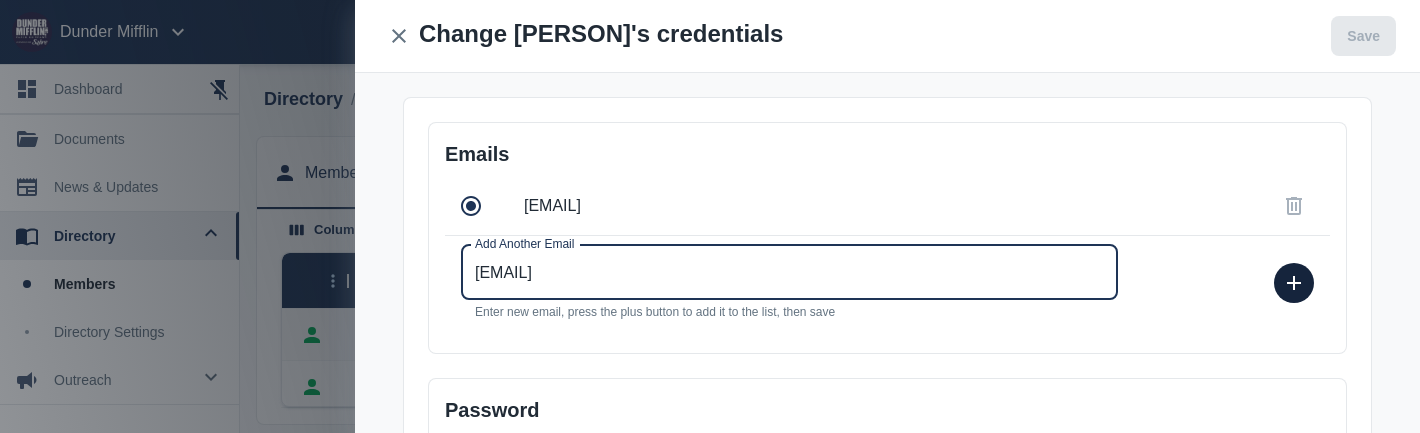 type on "[EMAIL]" 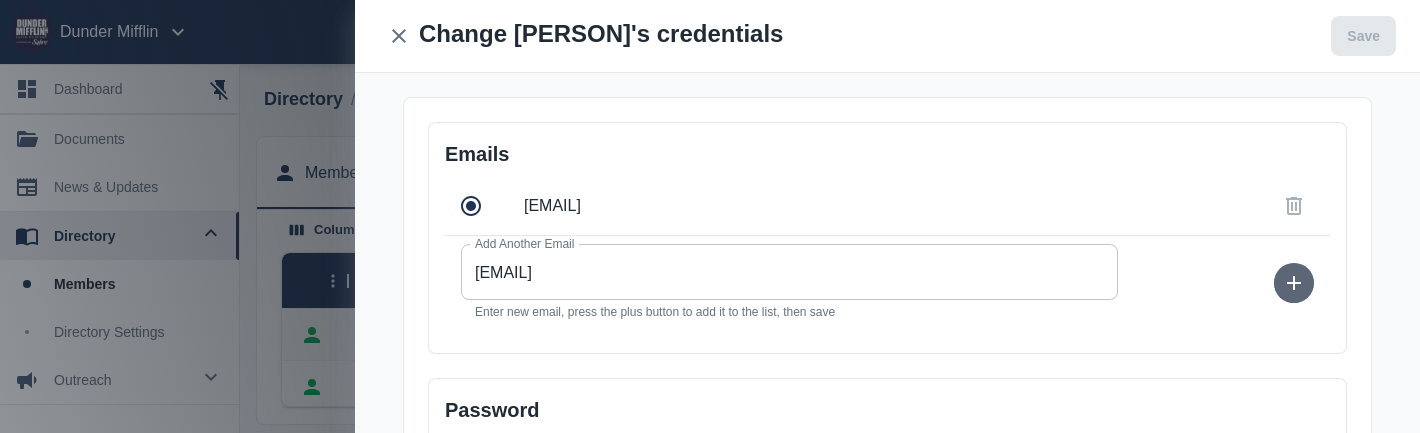 click at bounding box center [1294, 283] 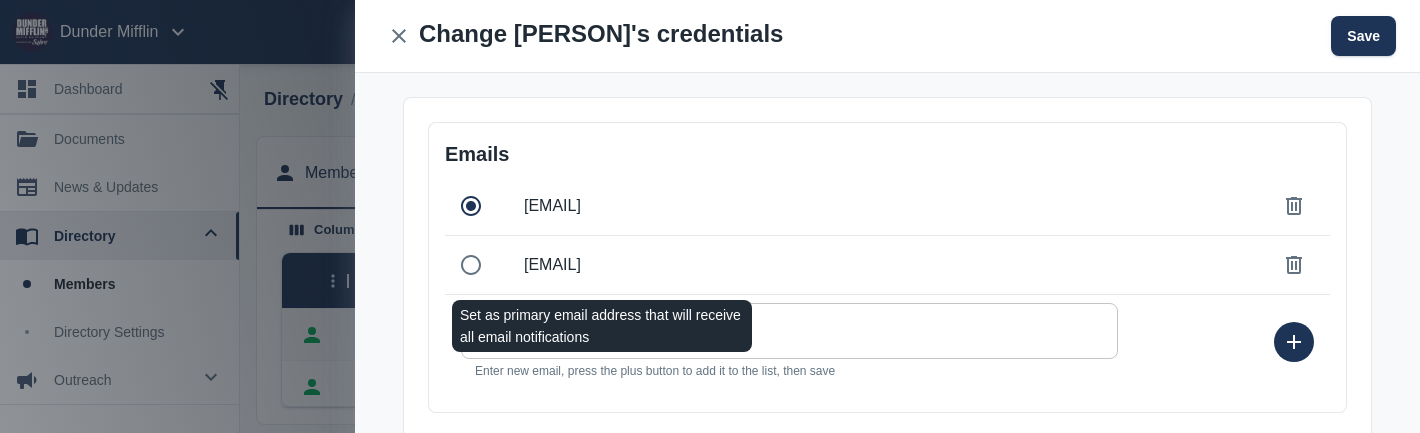 click at bounding box center (471, 265) 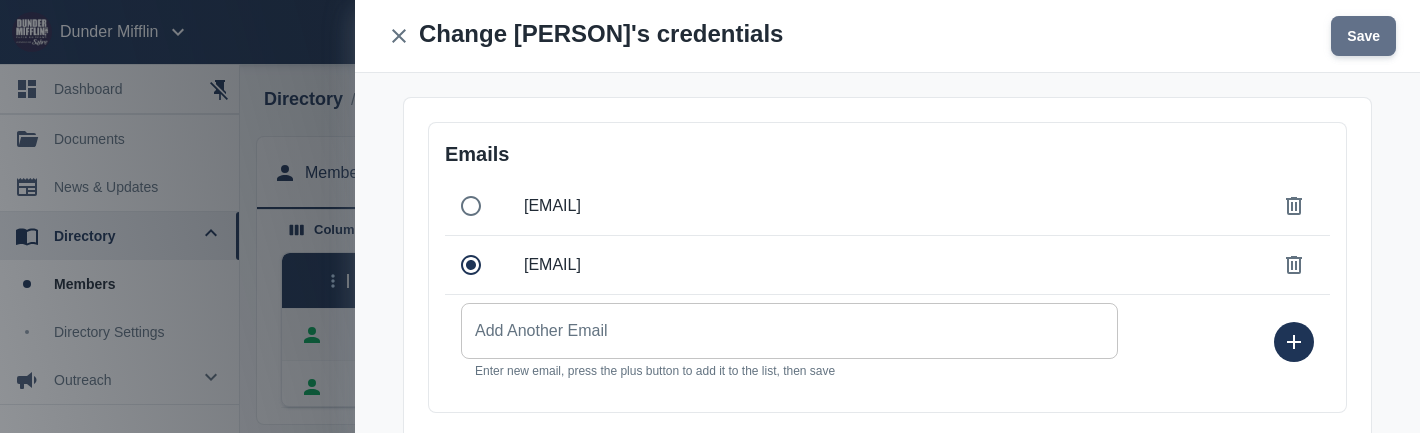 click on "Save" at bounding box center (1363, 36) 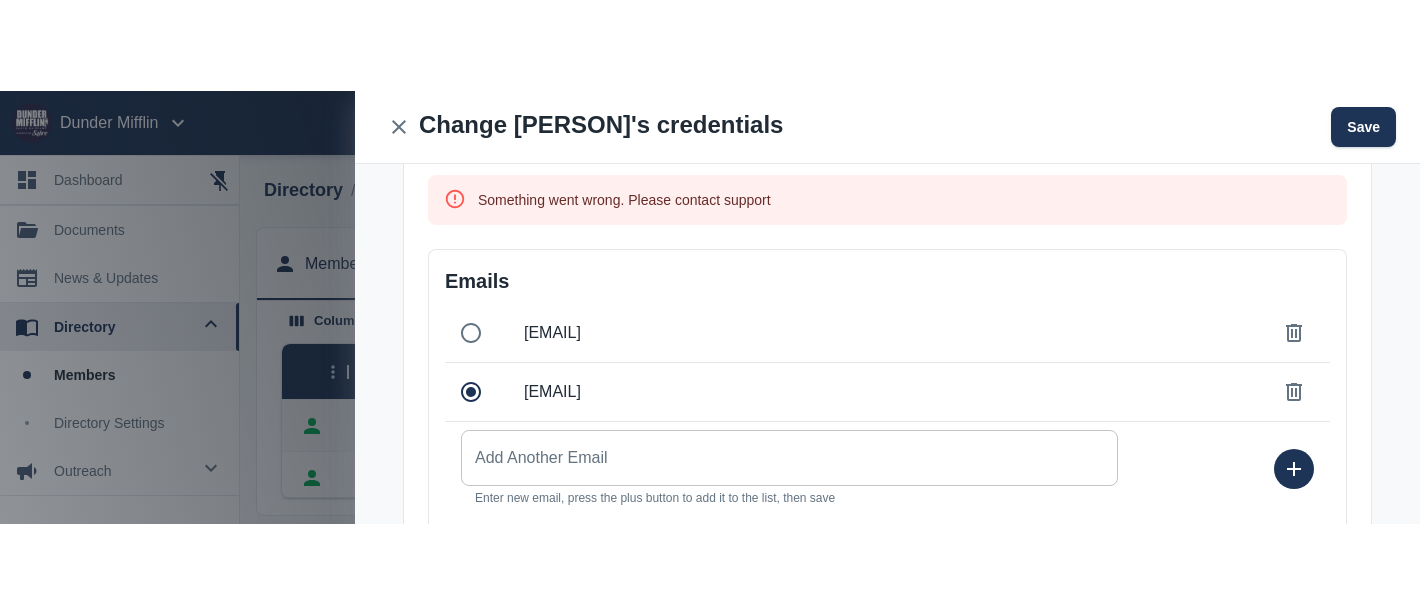 scroll, scrollTop: 0, scrollLeft: 0, axis: both 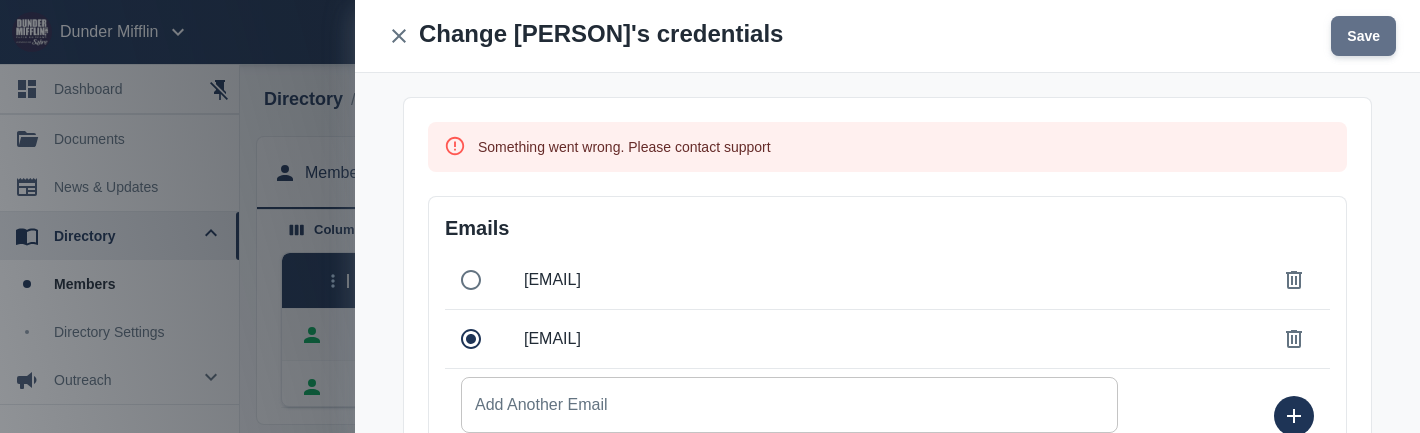 click on "Save" at bounding box center (1363, 36) 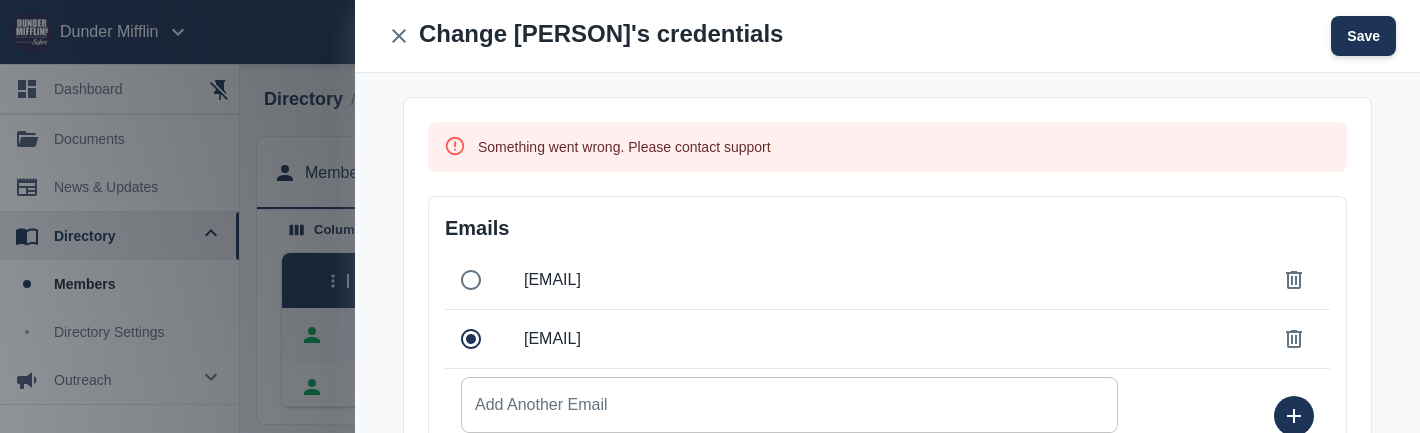 click on "Save" at bounding box center [1363, 36] 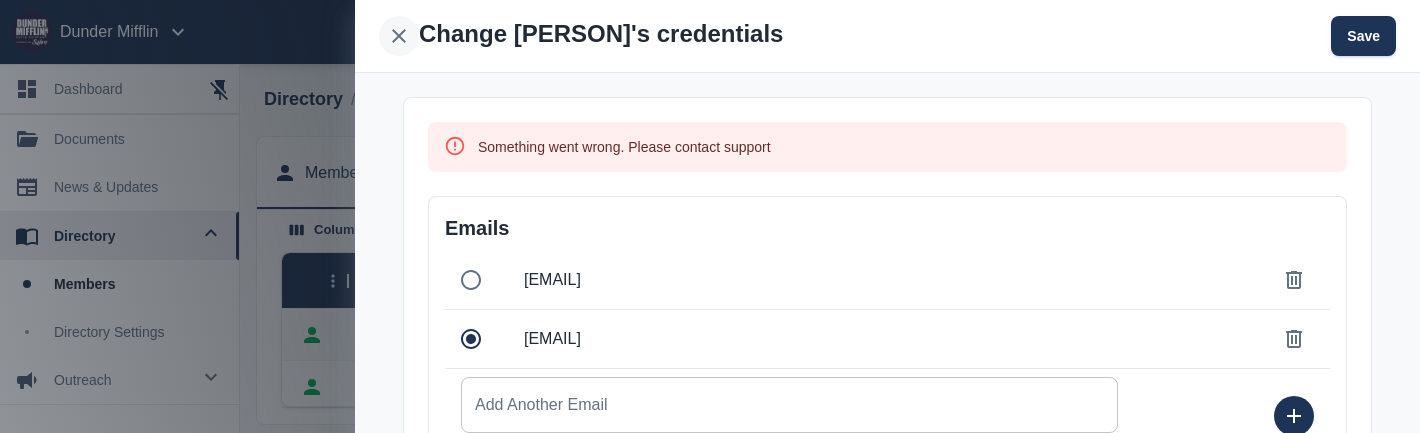 click at bounding box center [399, 36] 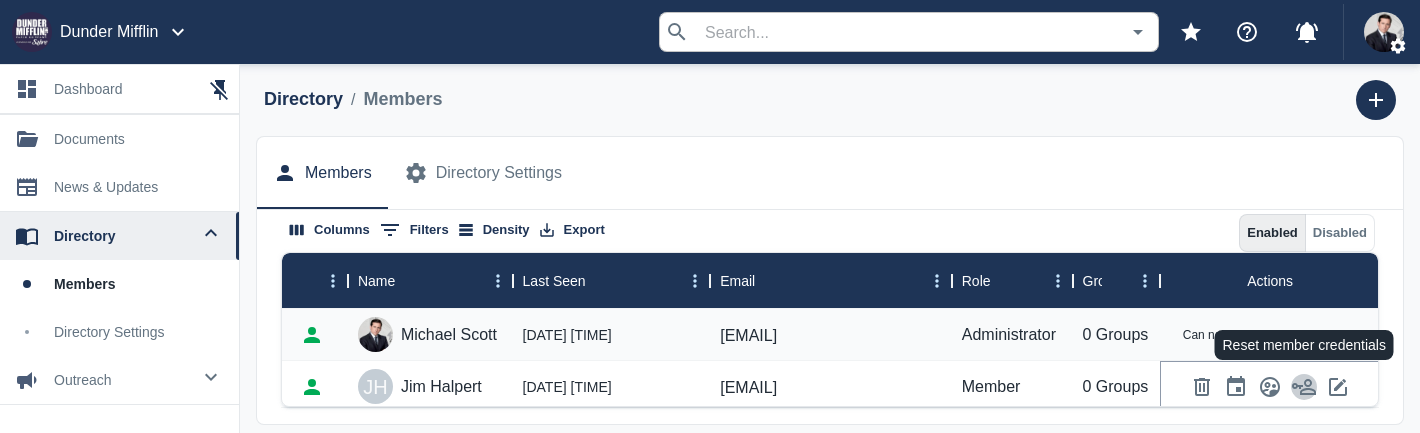 click at bounding box center (1304, 387) 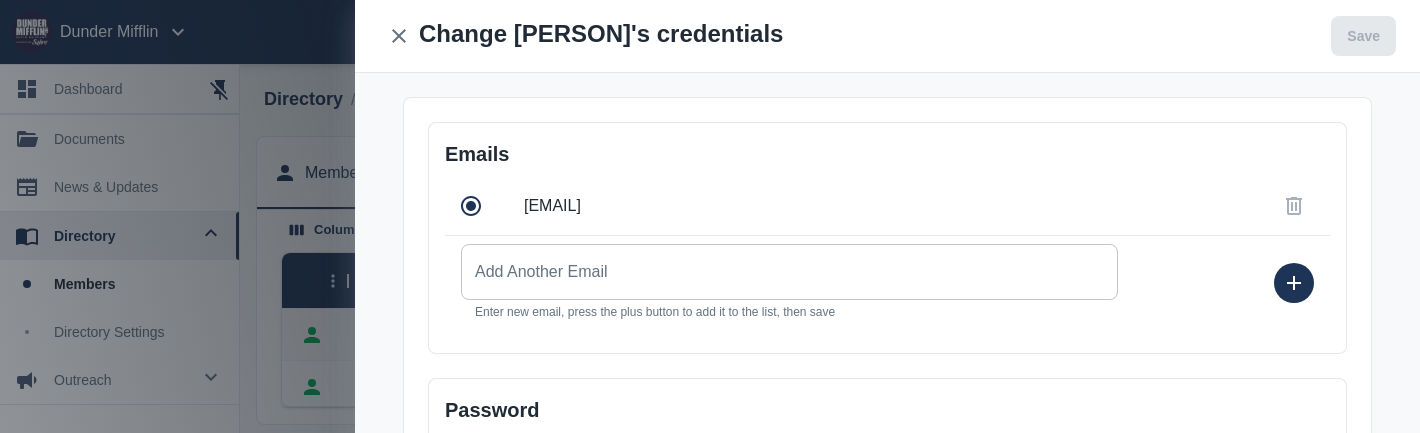 click on "Add Another Email" at bounding box center (789, 272) 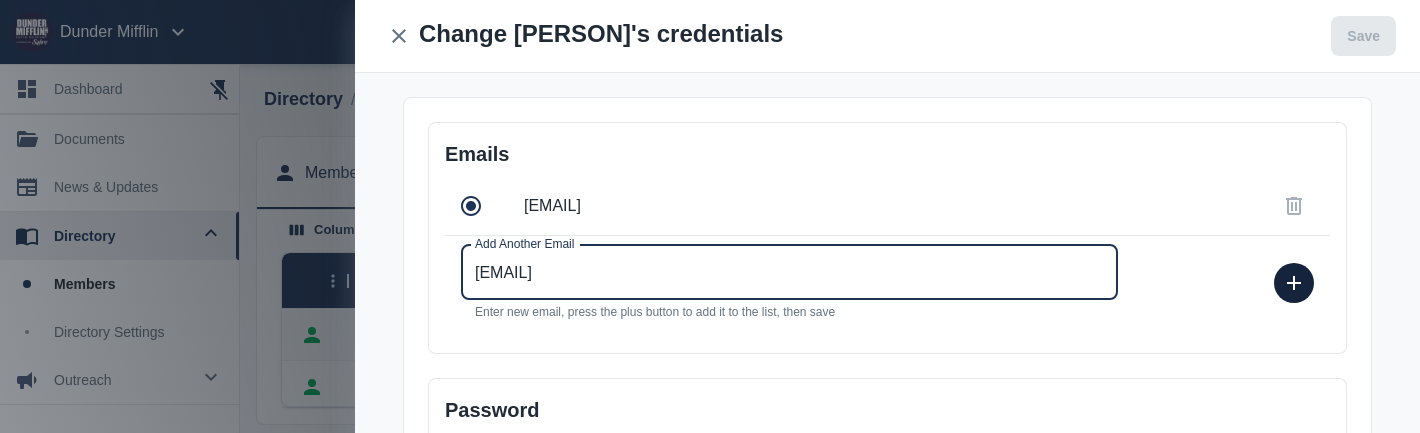 type on "[EMAIL]" 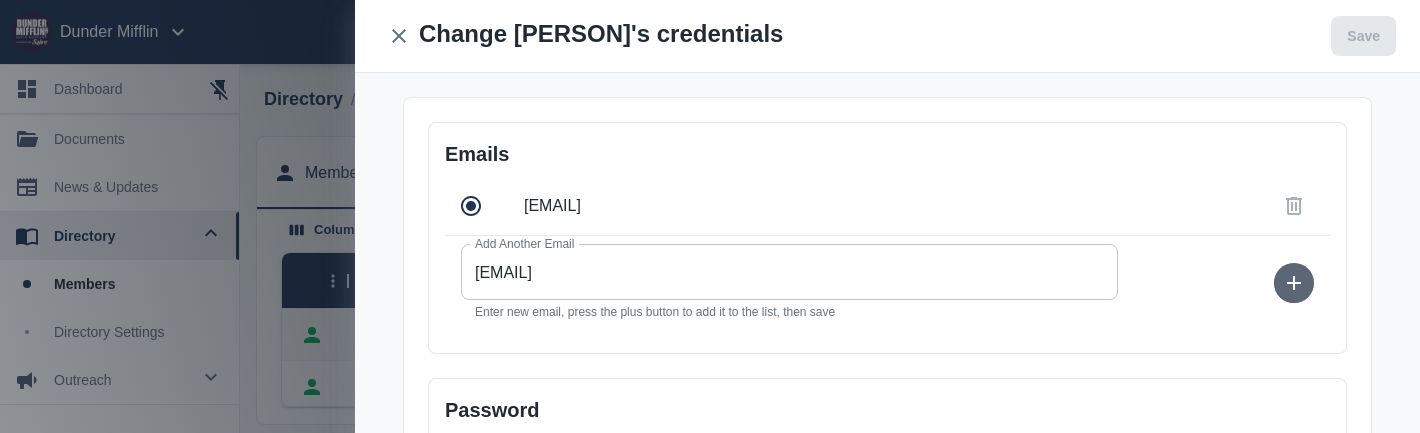 click at bounding box center [1294, 283] 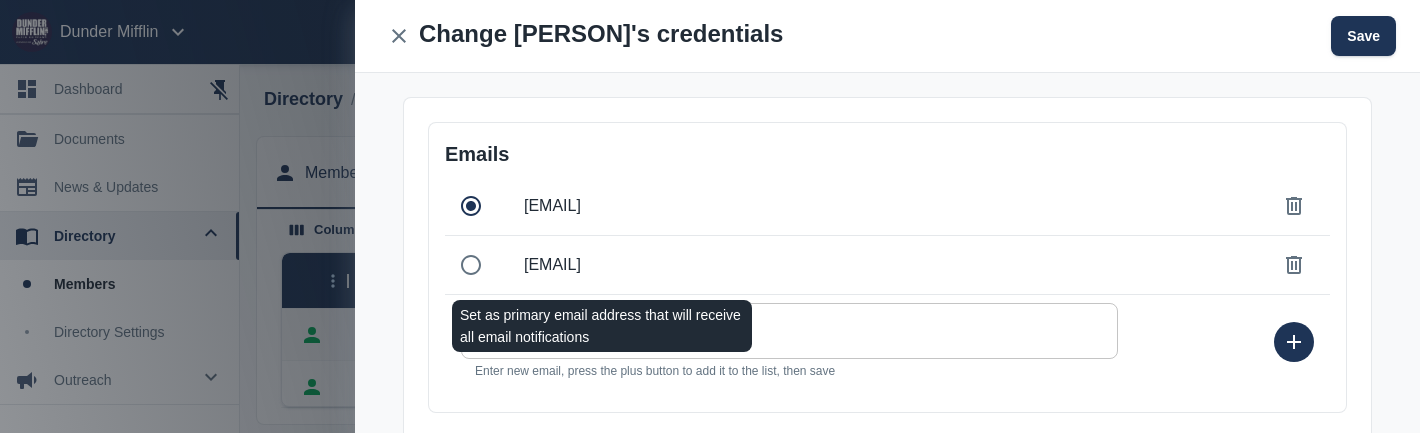 click at bounding box center (471, 265) 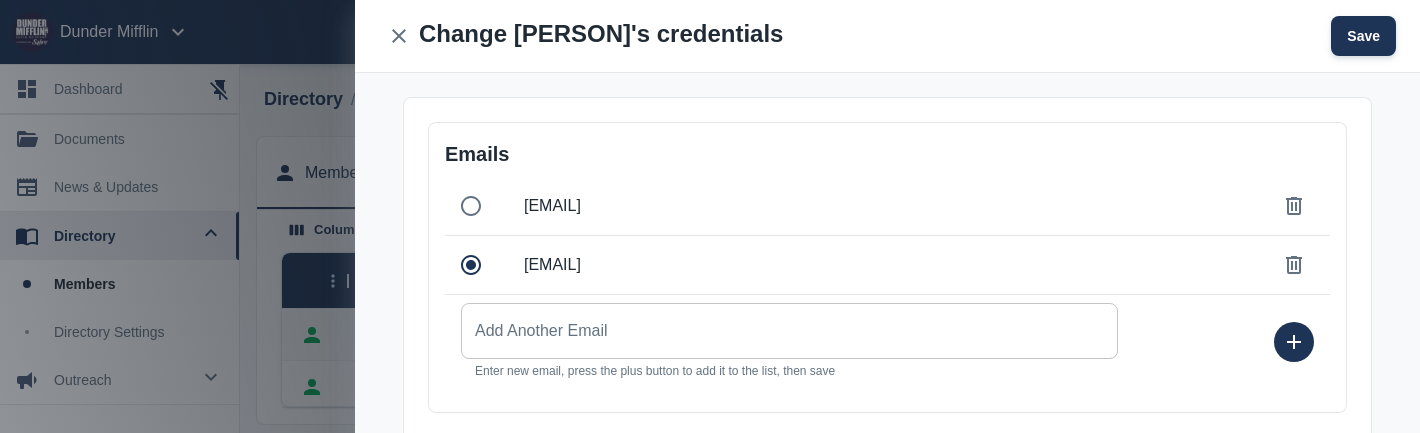 click on "Save" at bounding box center (1363, 36) 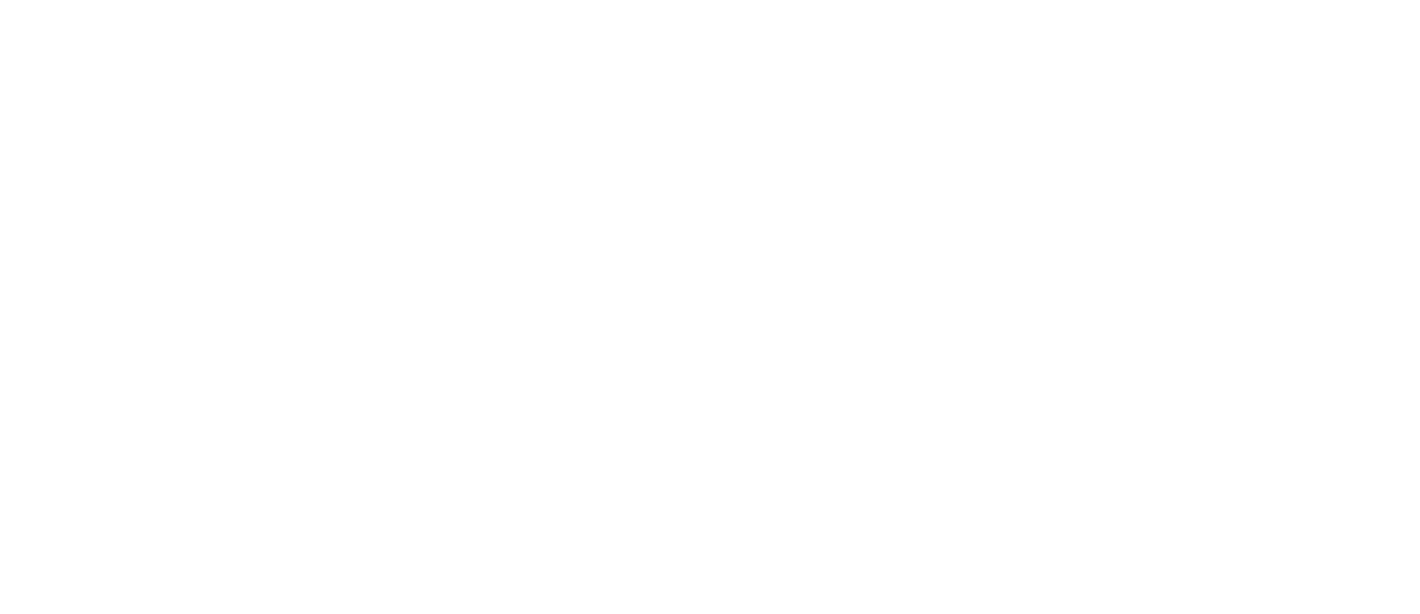 scroll, scrollTop: 0, scrollLeft: 0, axis: both 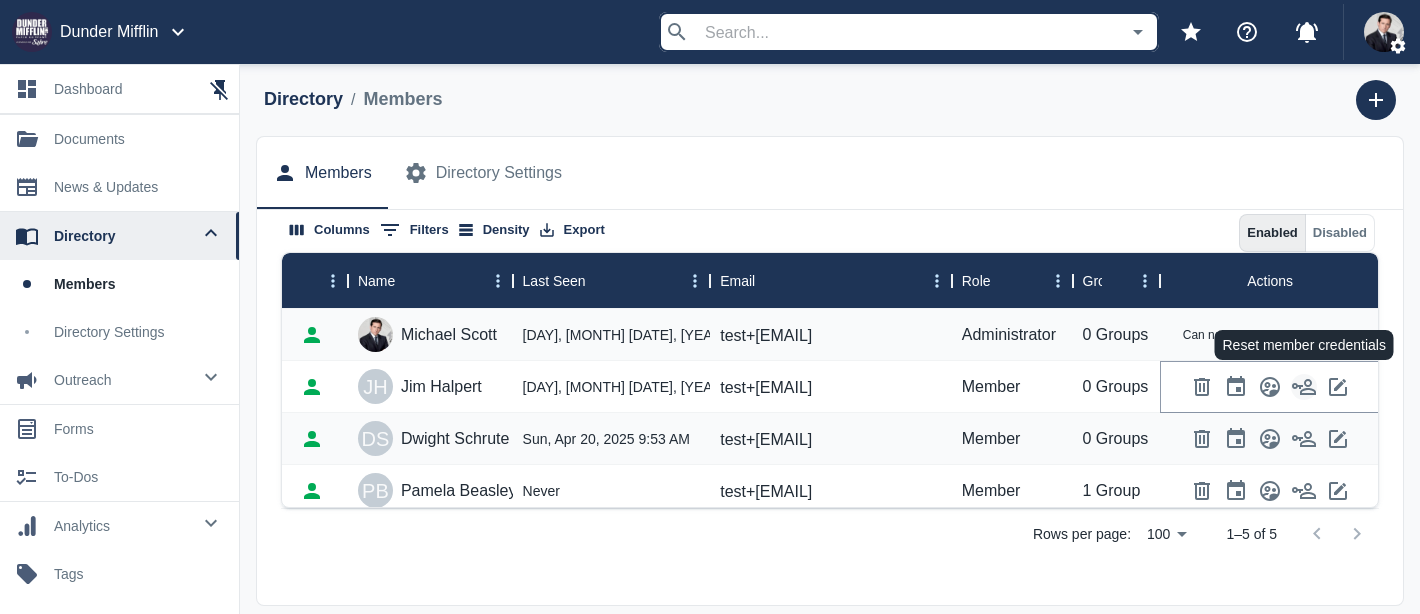 click at bounding box center [1304, 387] 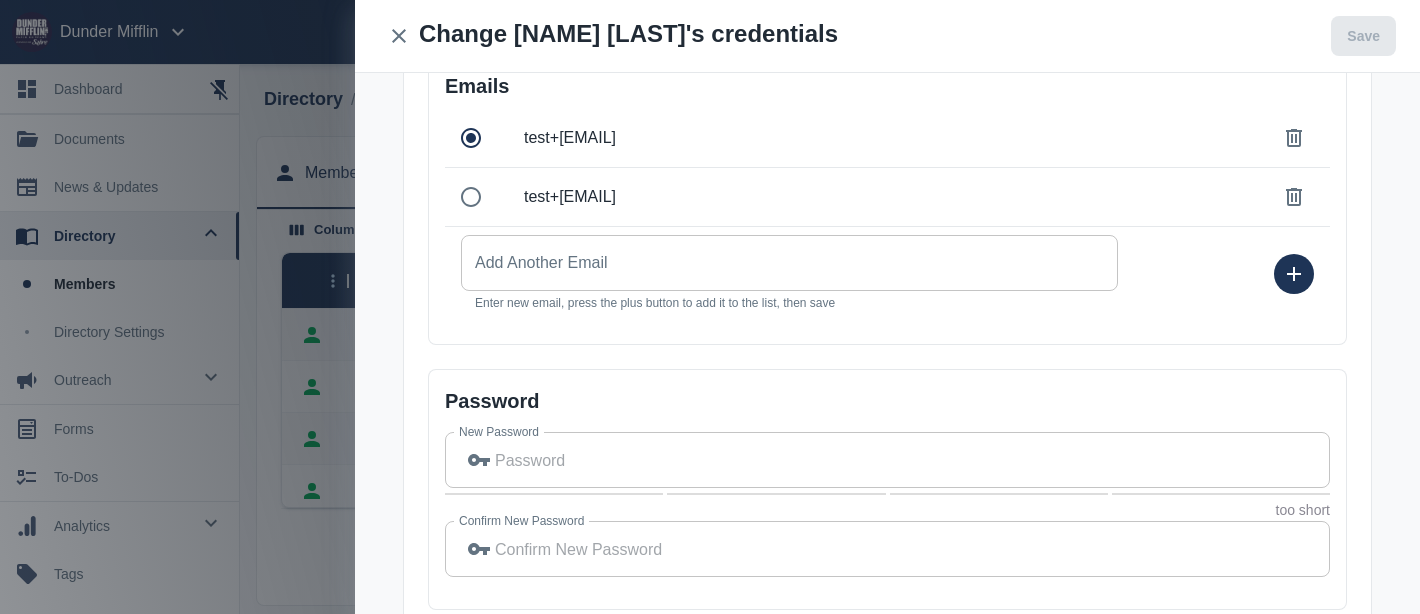 scroll, scrollTop: 0, scrollLeft: 0, axis: both 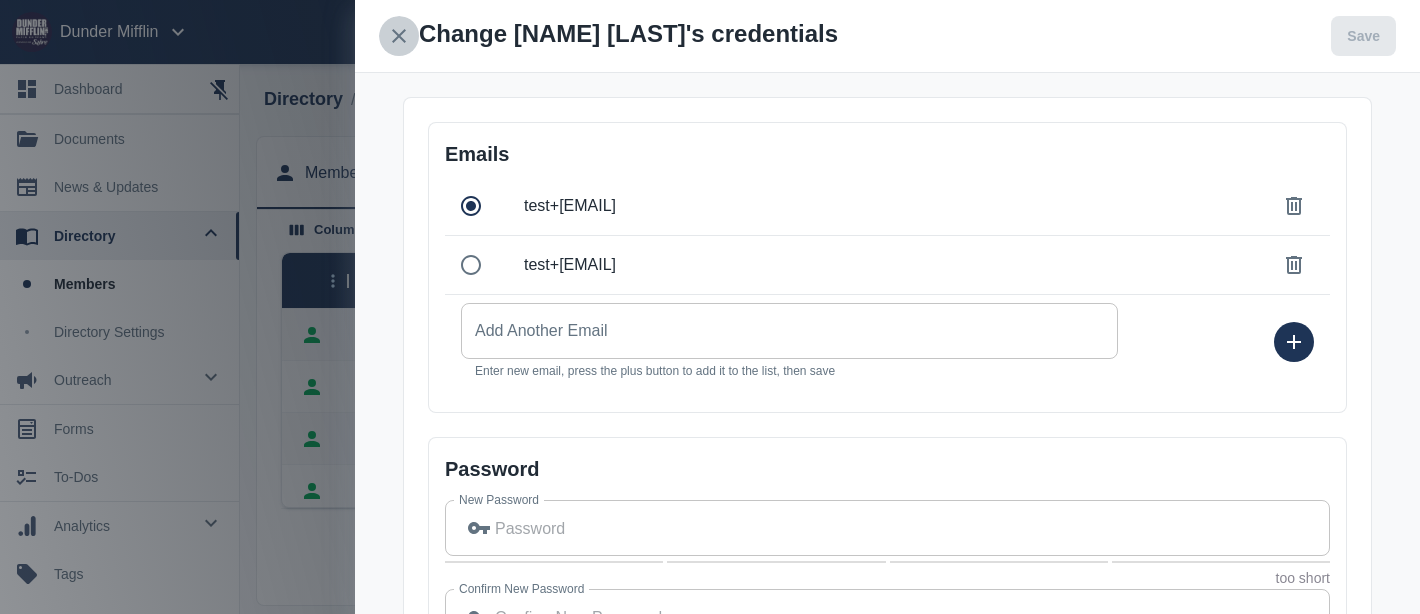 click at bounding box center (399, 36) 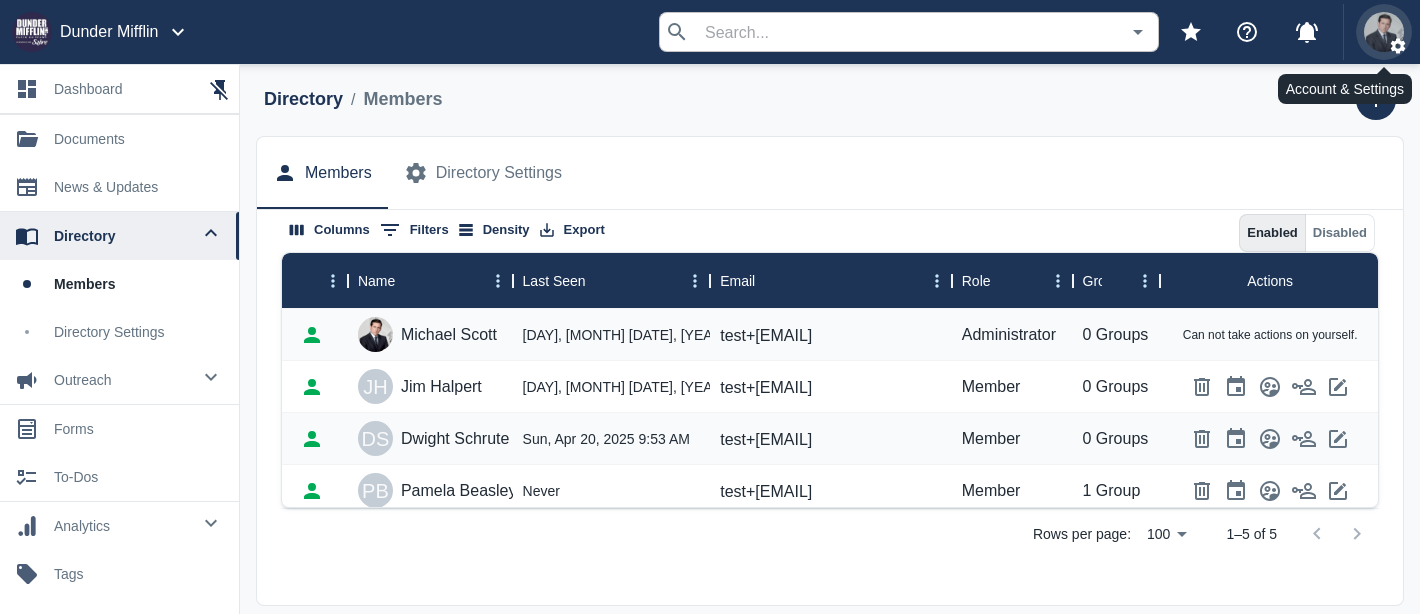 click at bounding box center [1384, 32] 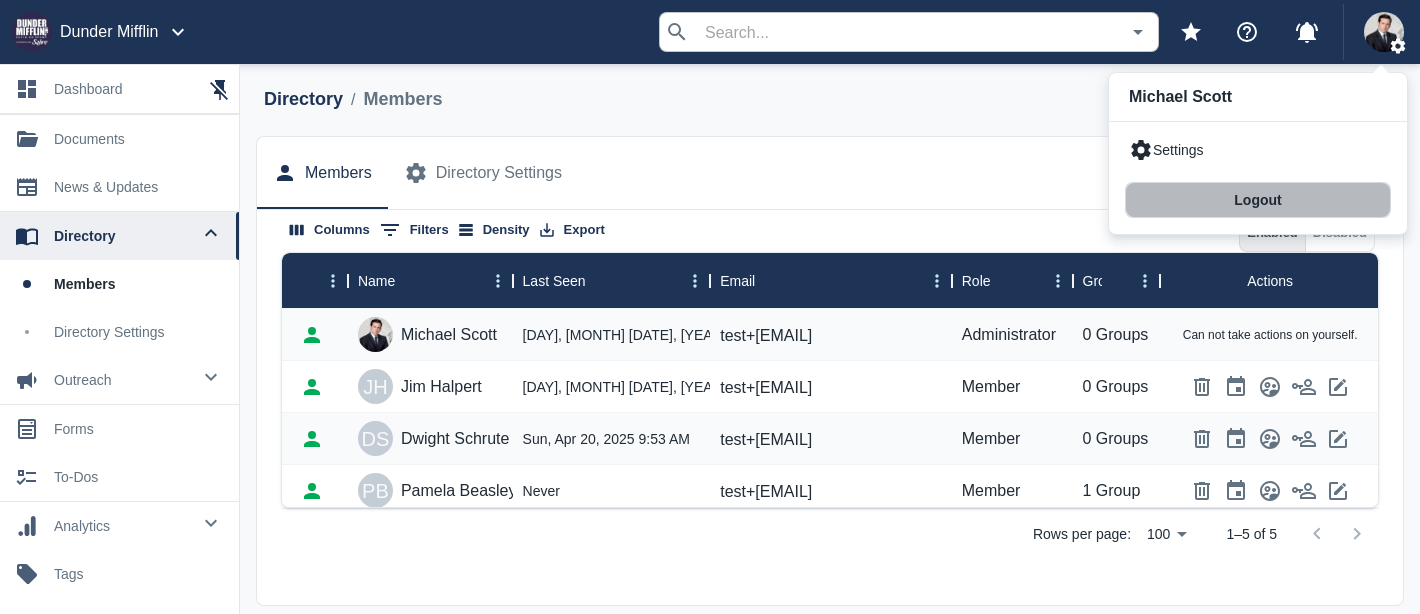 click on "Logout" at bounding box center [1258, 200] 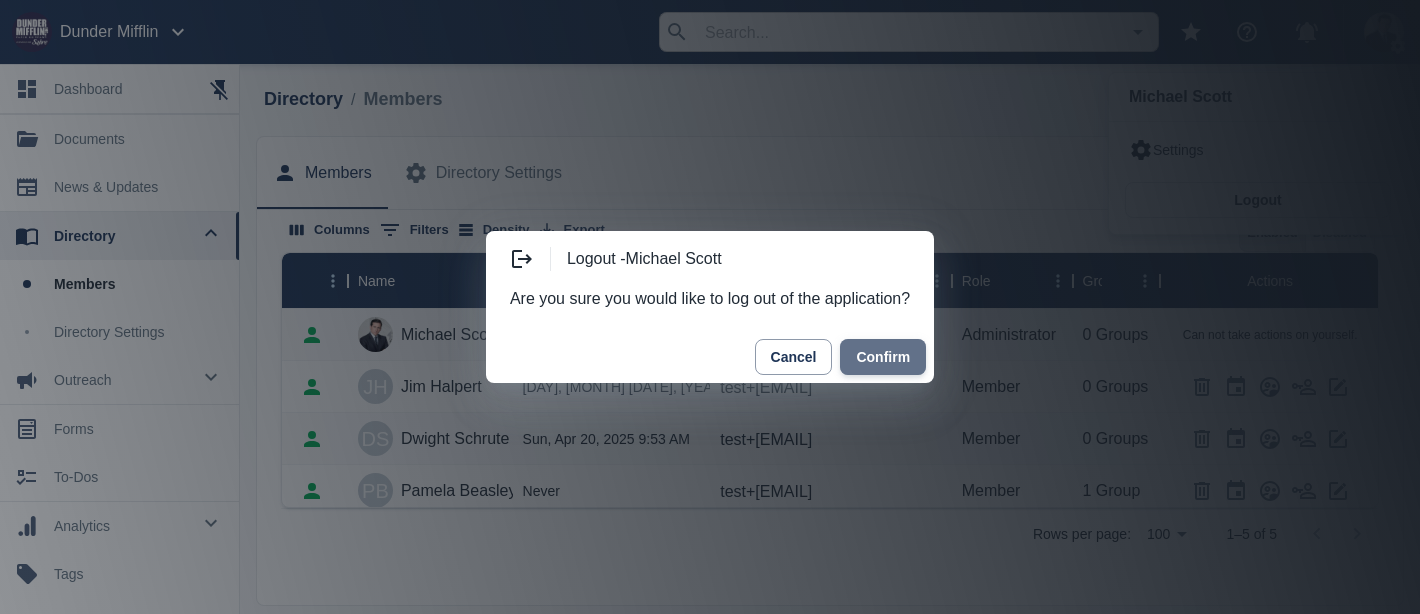 click on "Confirm" at bounding box center [883, 357] 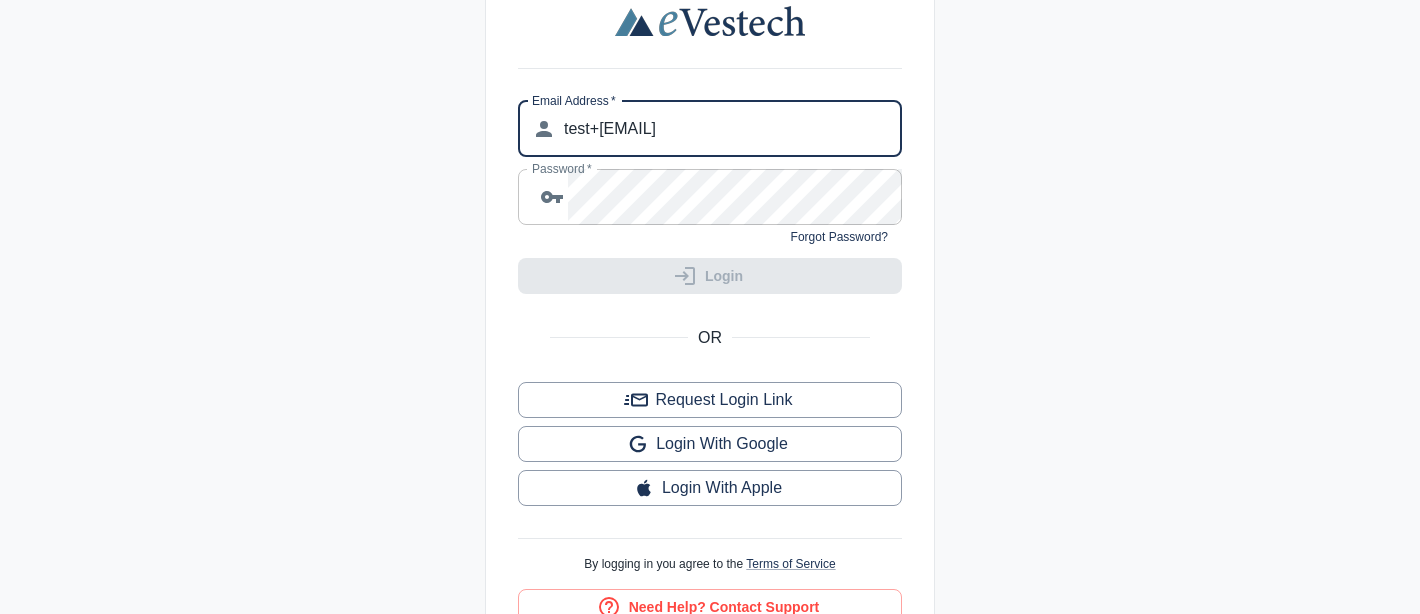 click on "[EMAIL]" at bounding box center [733, 129] 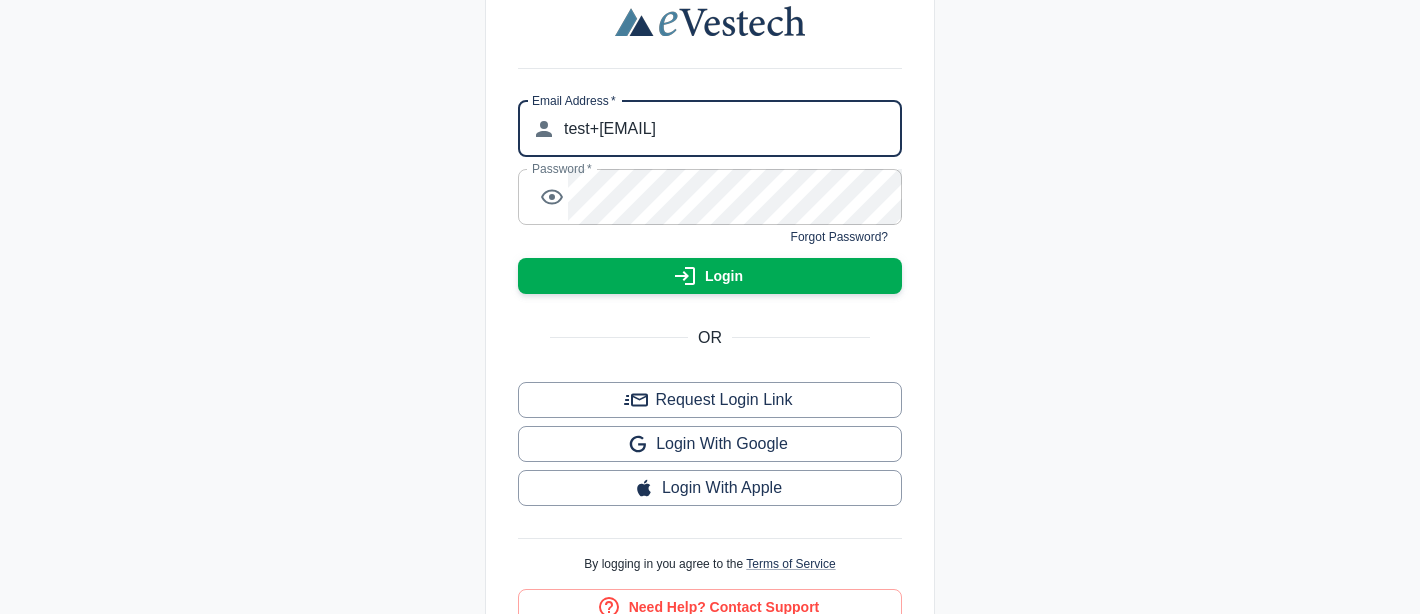 click on "Login" at bounding box center [724, 276] 